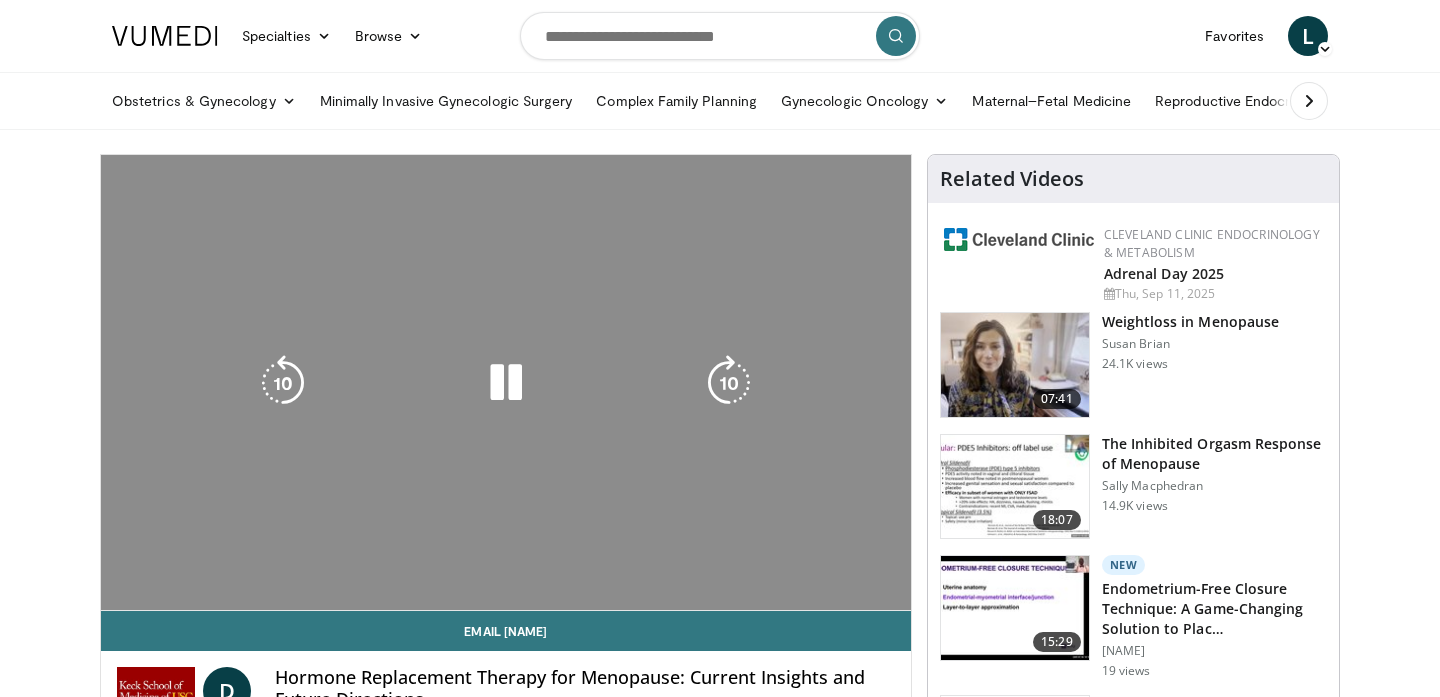scroll, scrollTop: 0, scrollLeft: 0, axis: both 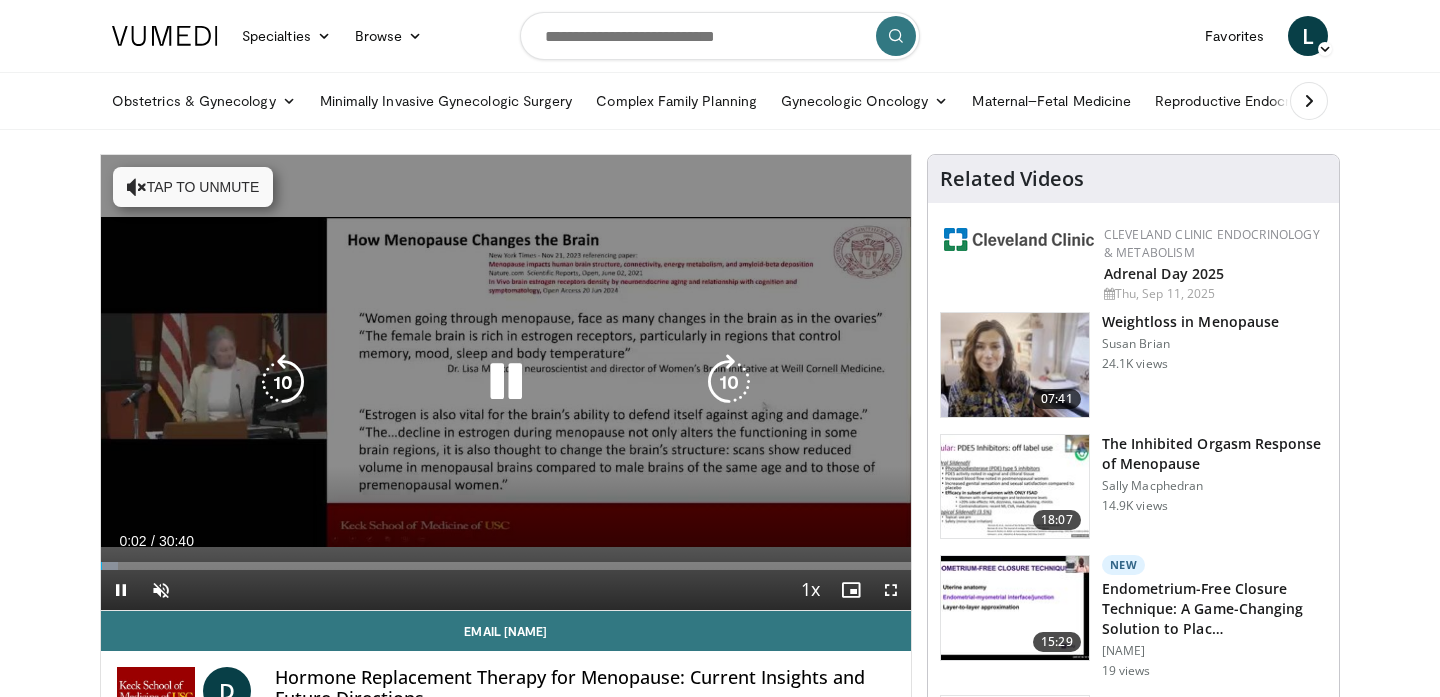 click on "Tap to unmute" at bounding box center [193, 187] 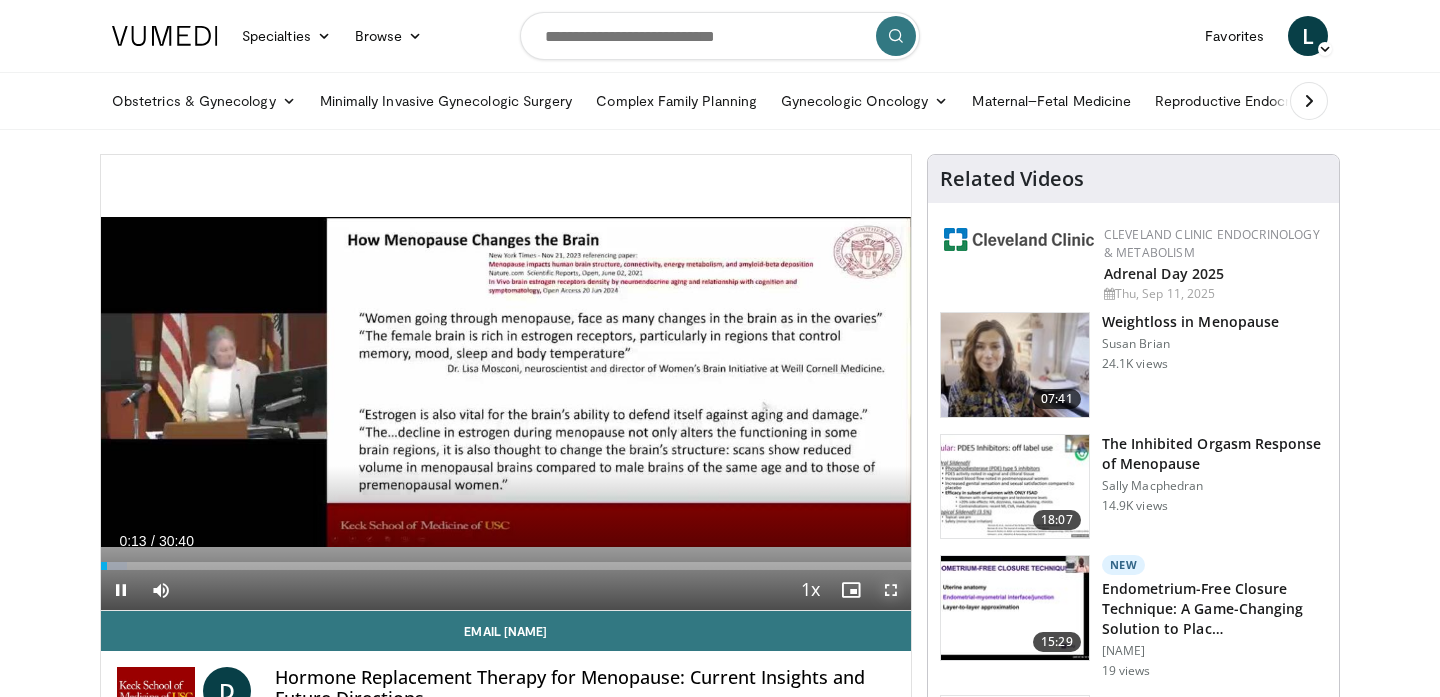 click at bounding box center [891, 590] 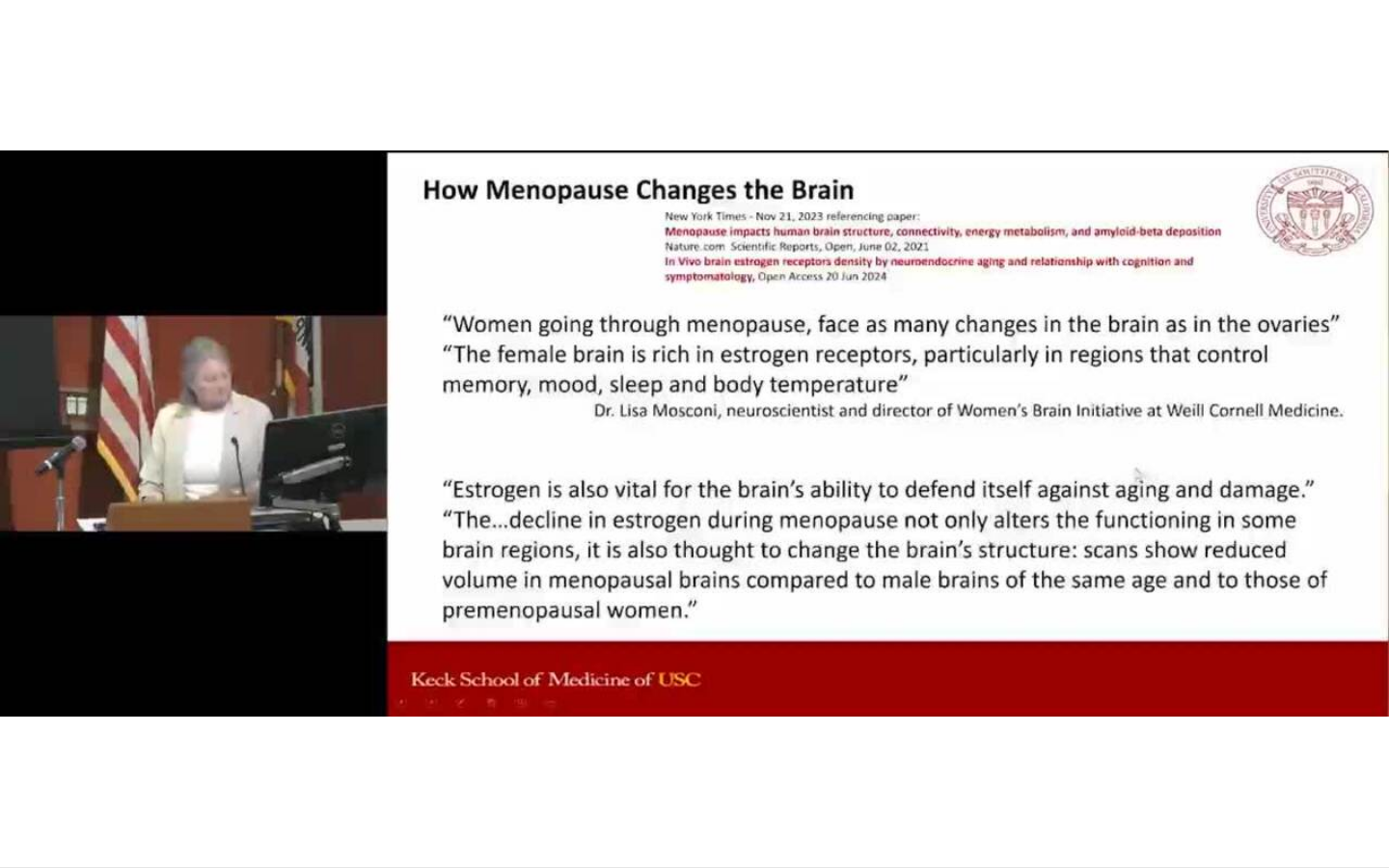 click on "10 seconds
Tap to unmute" at bounding box center (694, 433) 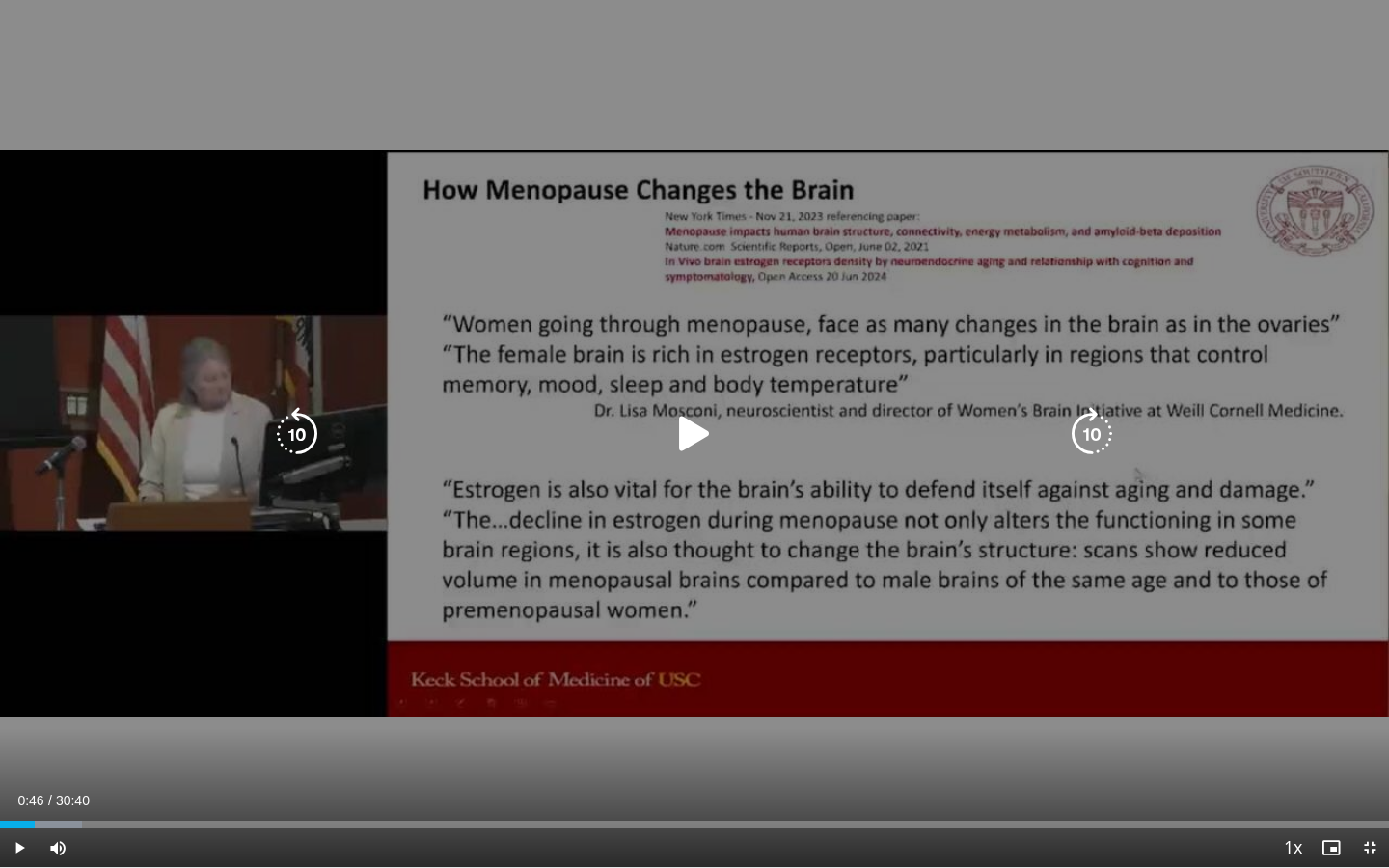 click at bounding box center (694, 434) 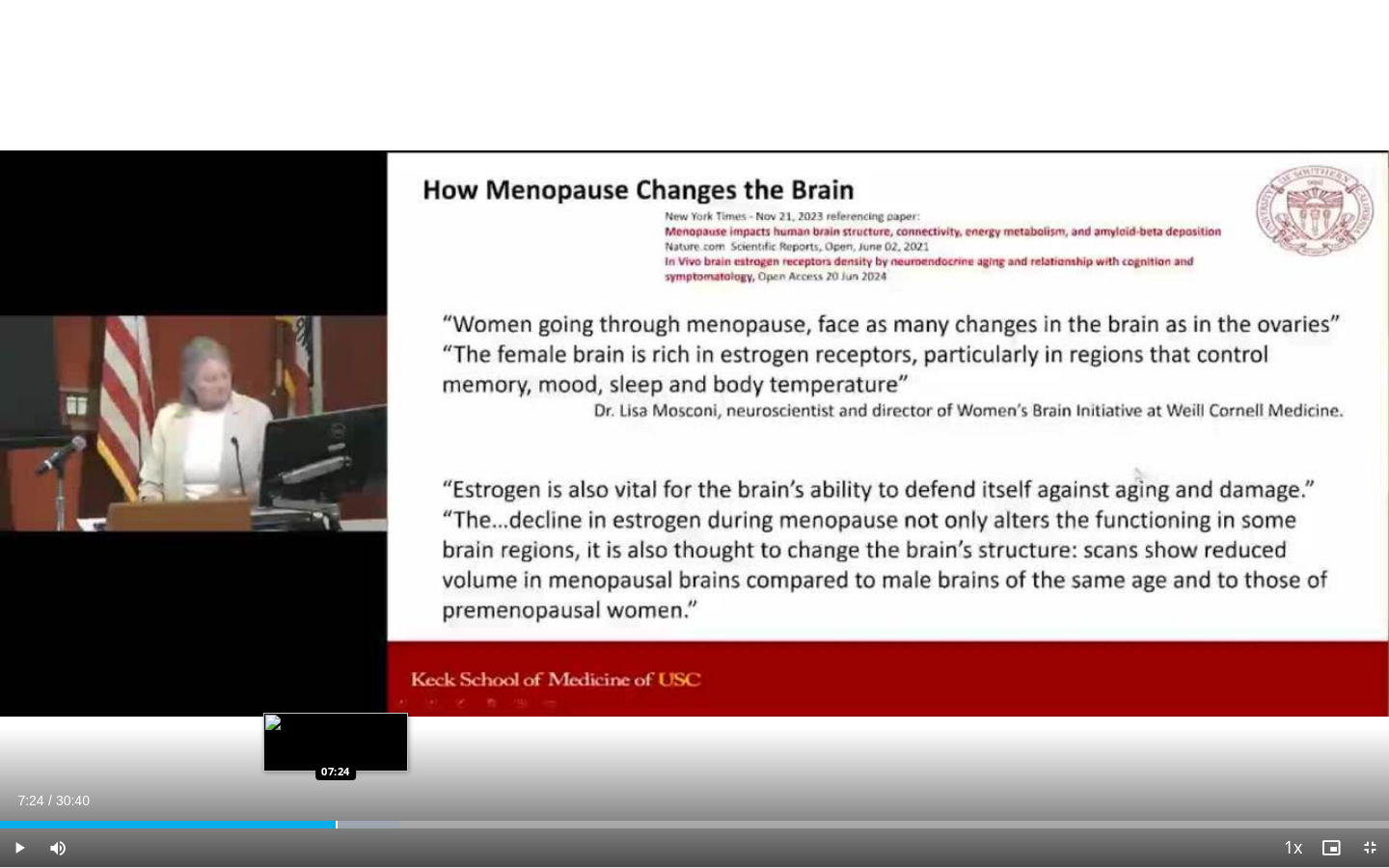 drag, startPoint x: 352, startPoint y: 823, endPoint x: 336, endPoint y: 820, distance: 16.278821 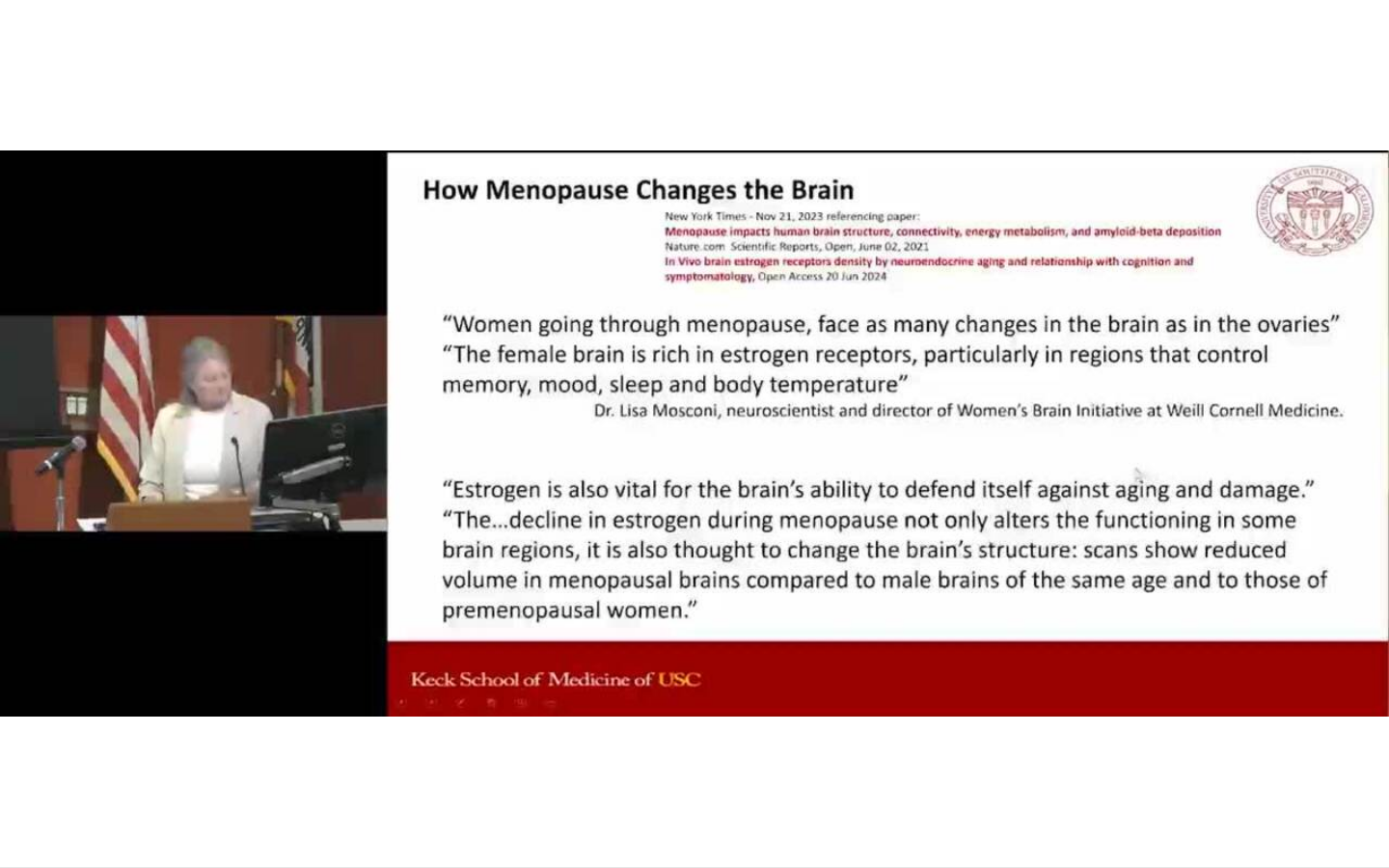 click on "10 seconds
Tap to unmute" at bounding box center [694, 433] 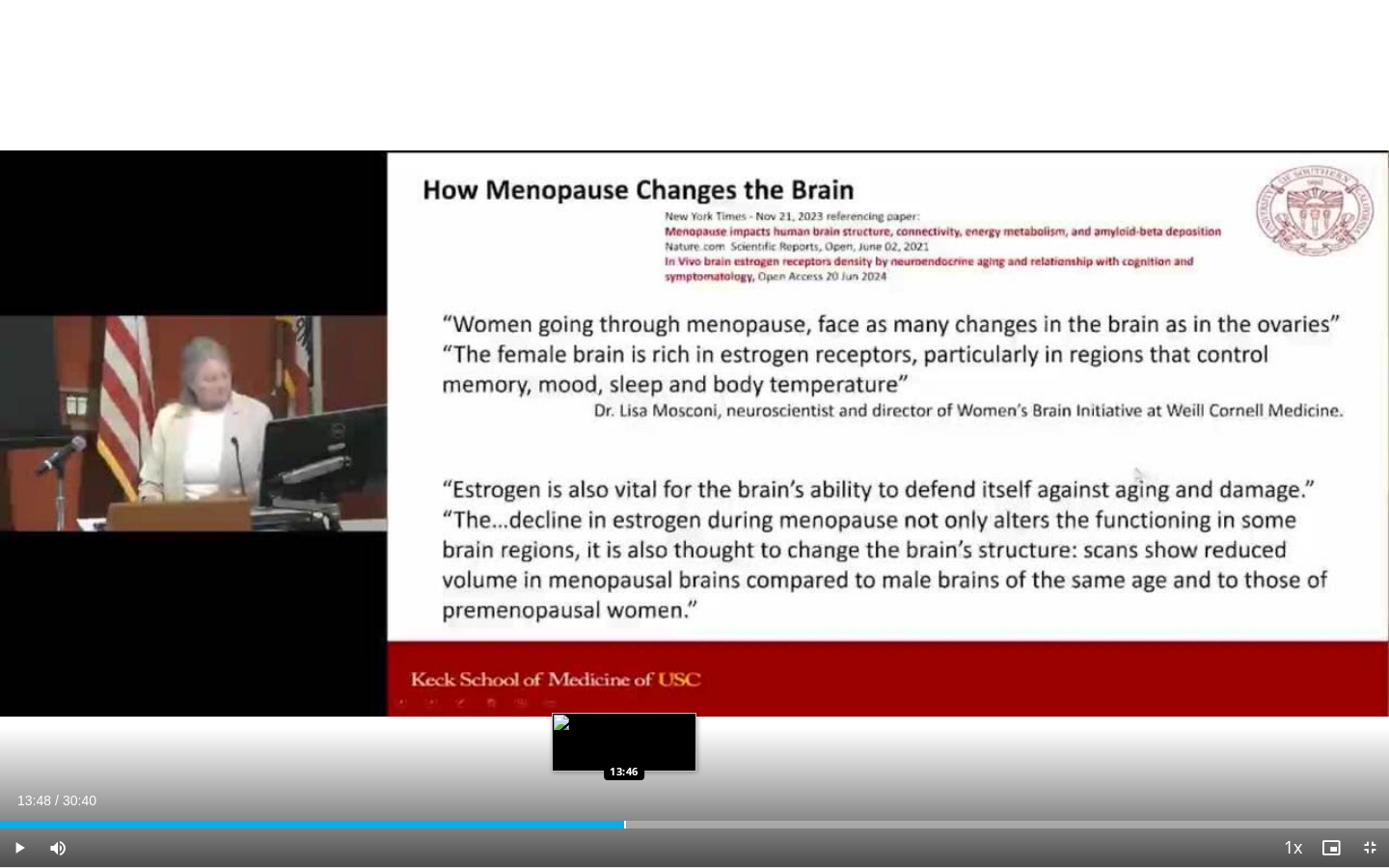 drag, startPoint x: 664, startPoint y: 822, endPoint x: 623, endPoint y: 823, distance: 41.0122 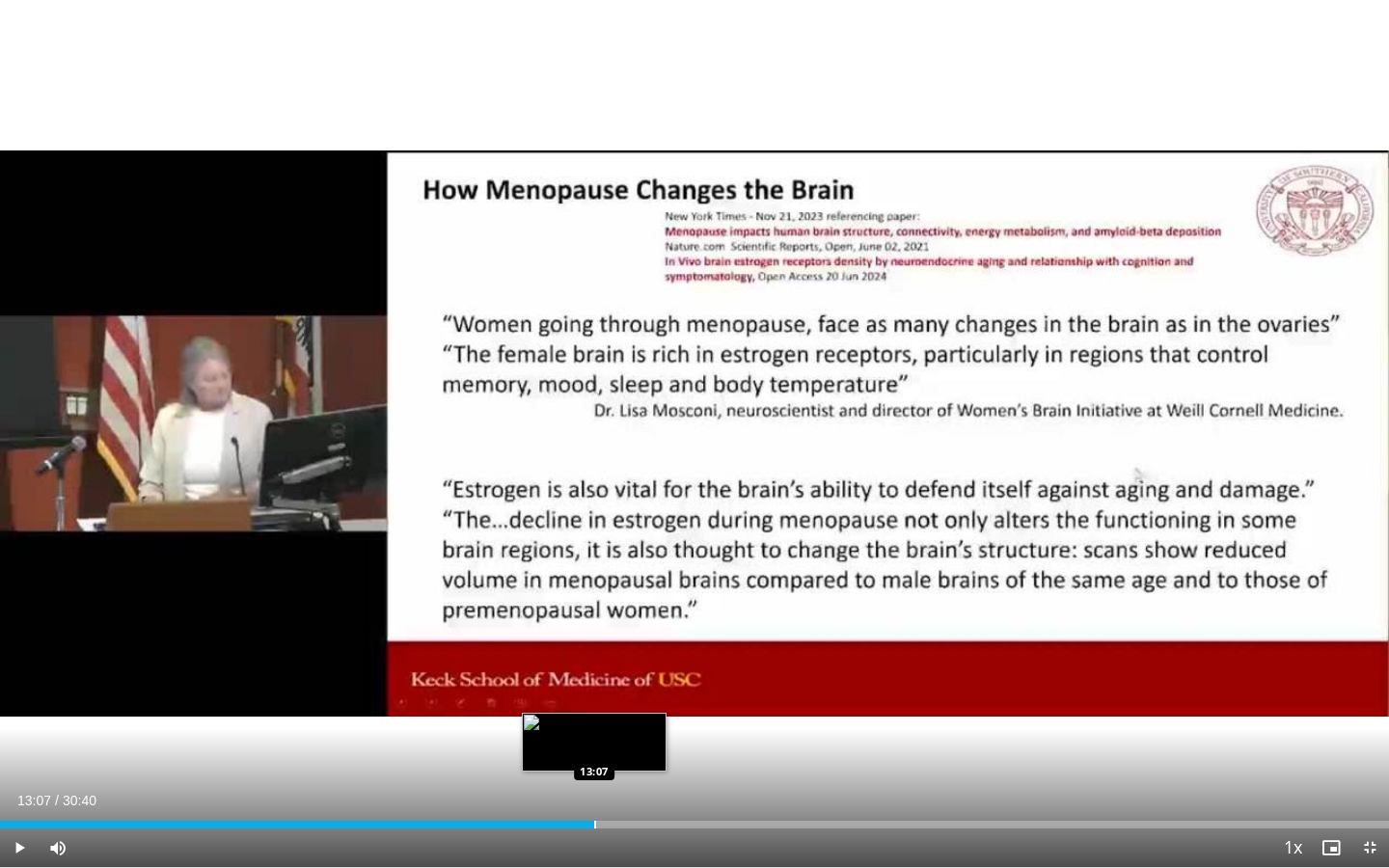 drag, startPoint x: 623, startPoint y: 823, endPoint x: 592, endPoint y: 825, distance: 31.06445 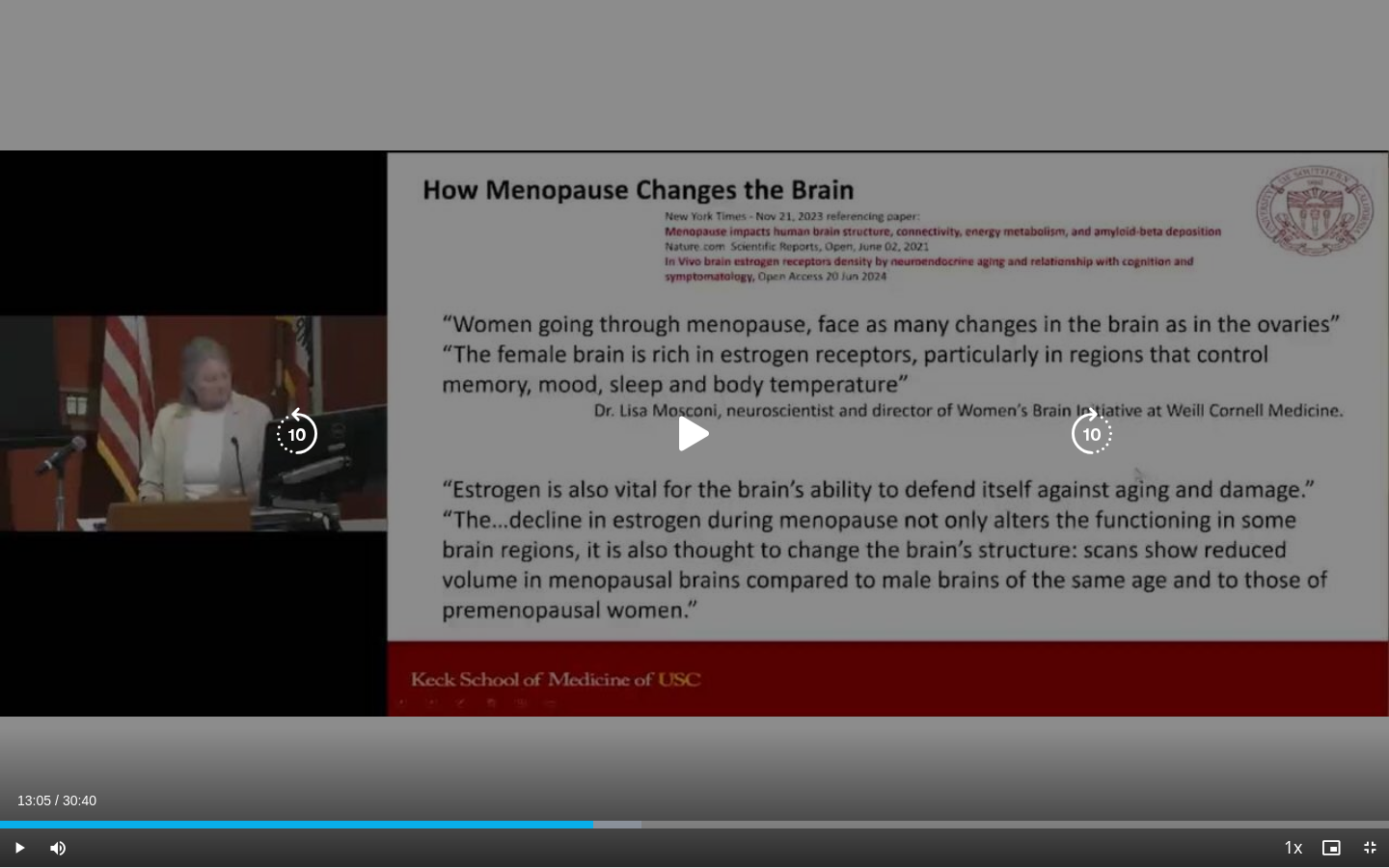 click at bounding box center (694, 434) 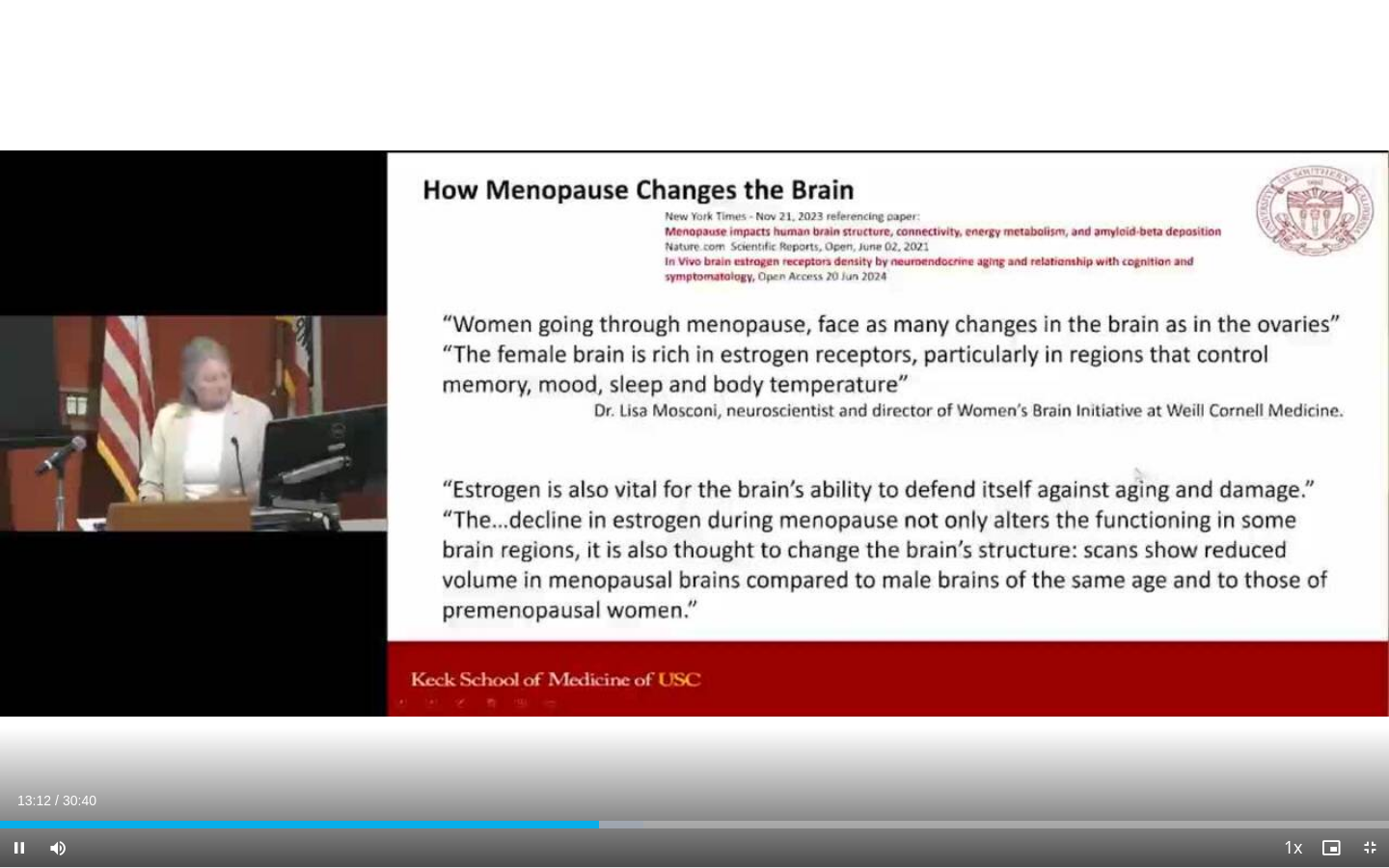 drag, startPoint x: 595, startPoint y: 821, endPoint x: 559, endPoint y: 826, distance: 36.345564 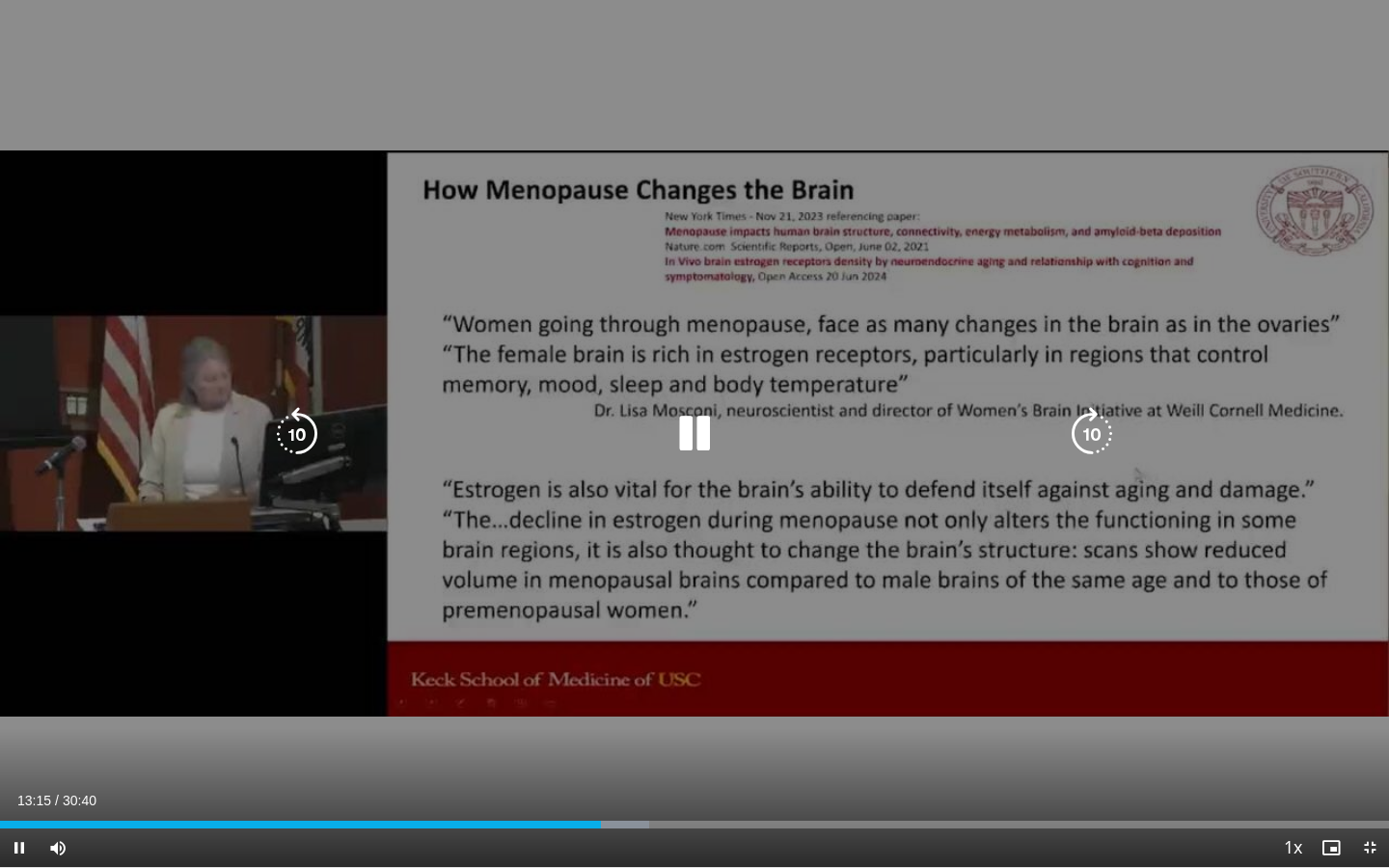 drag, startPoint x: 596, startPoint y: 829, endPoint x: 501, endPoint y: 833, distance: 95.08417 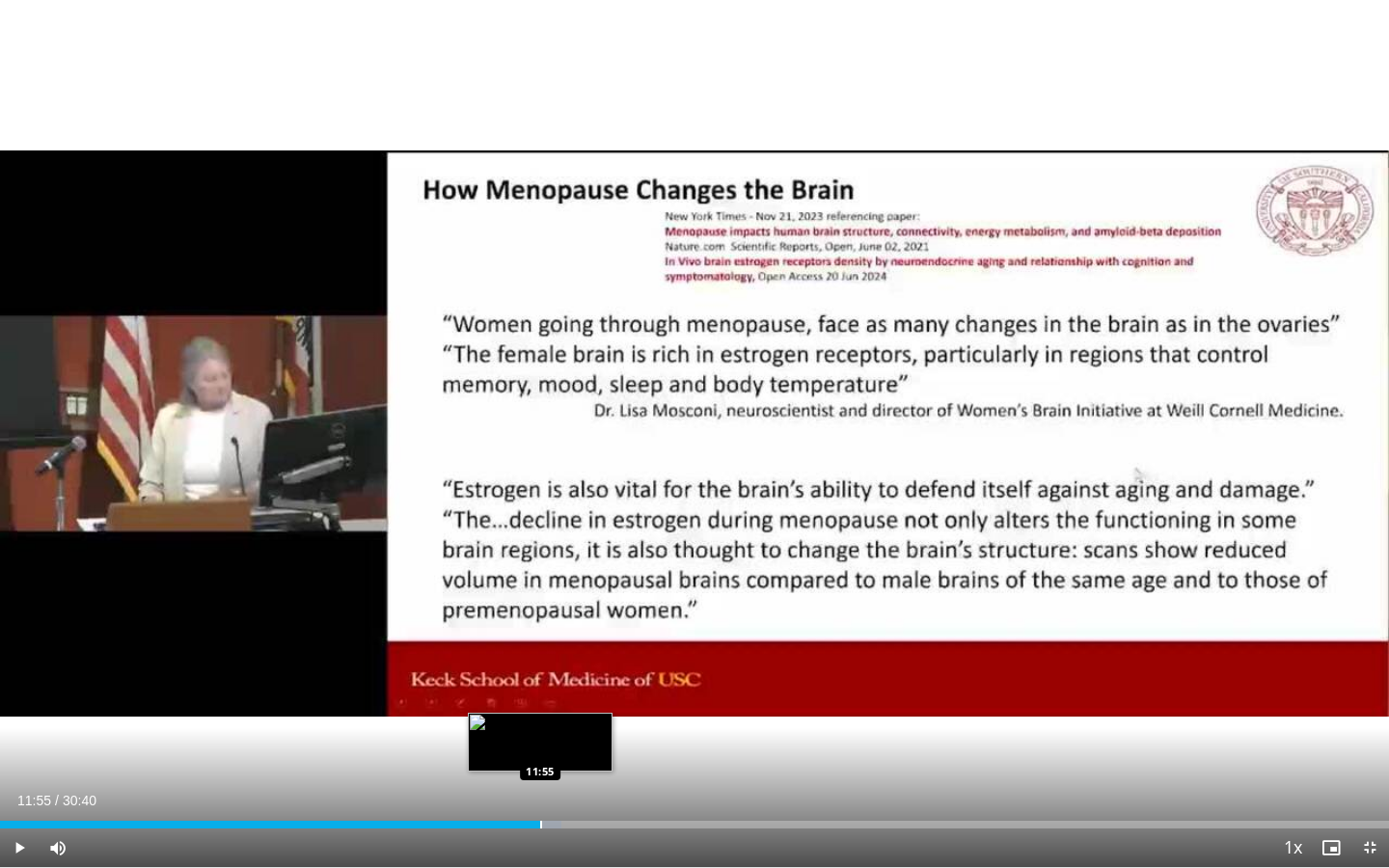 drag, startPoint x: 599, startPoint y: 826, endPoint x: 540, endPoint y: 827, distance: 59.008474 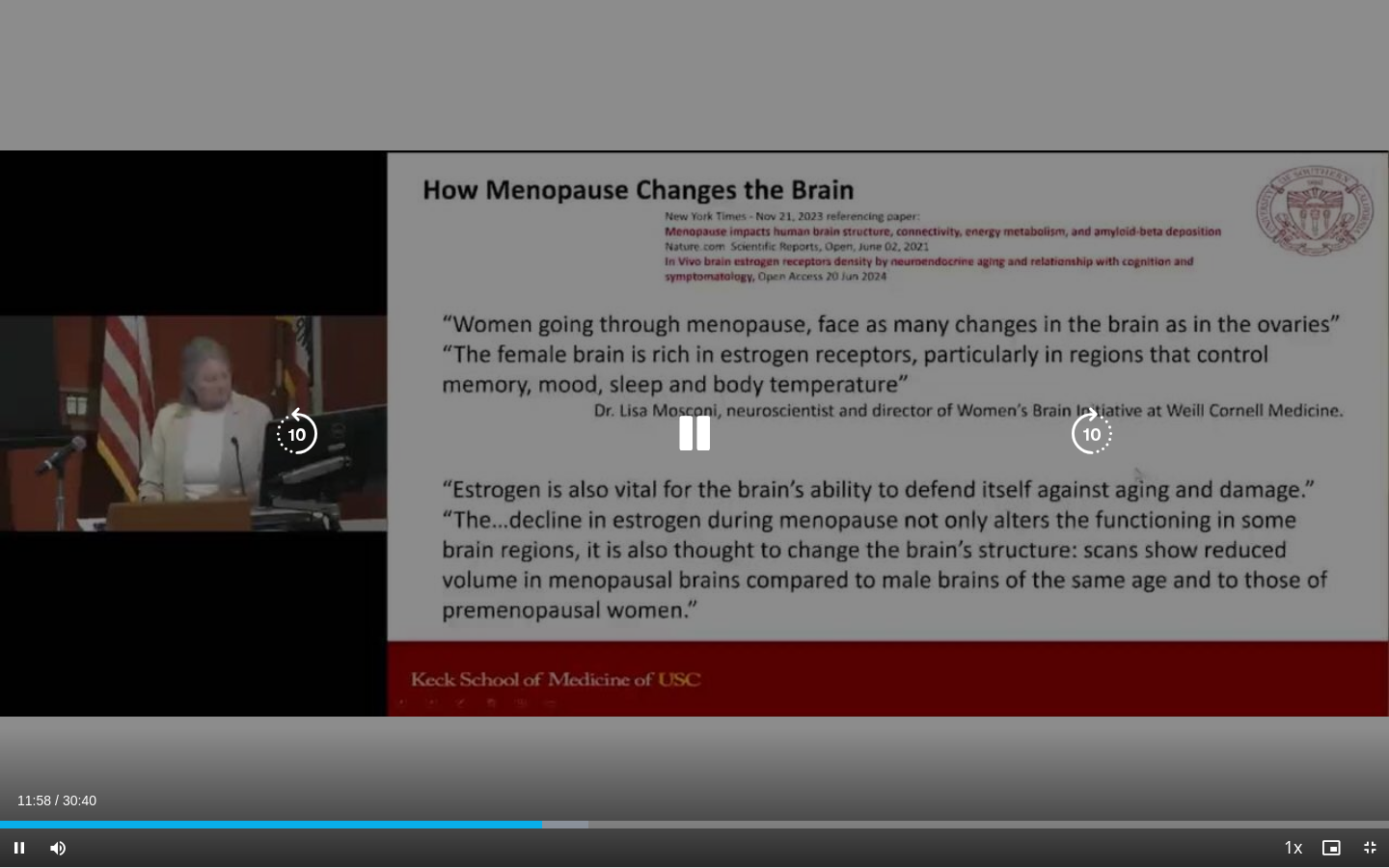 click at bounding box center [694, 434] 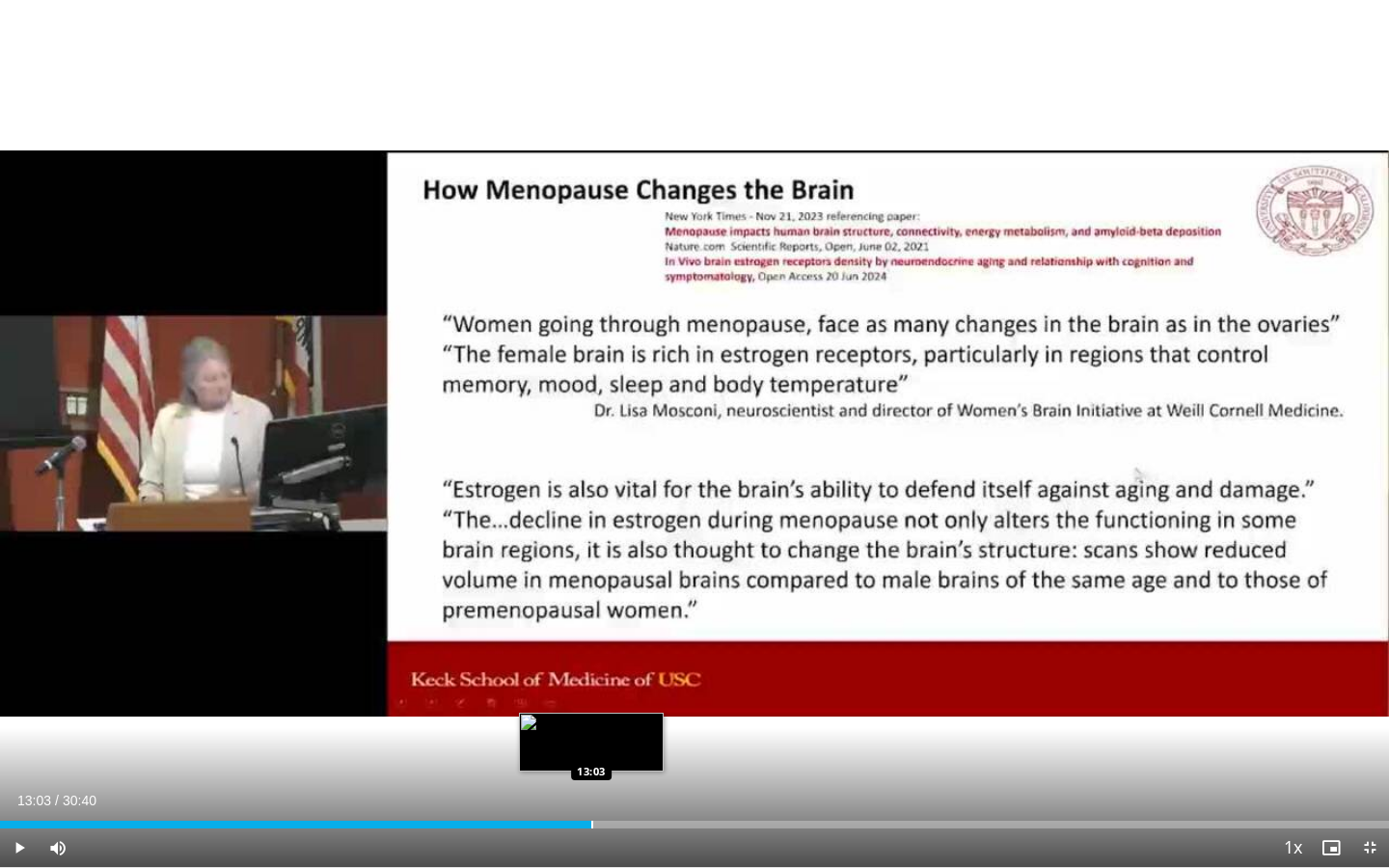 click at bounding box center [592, 825] 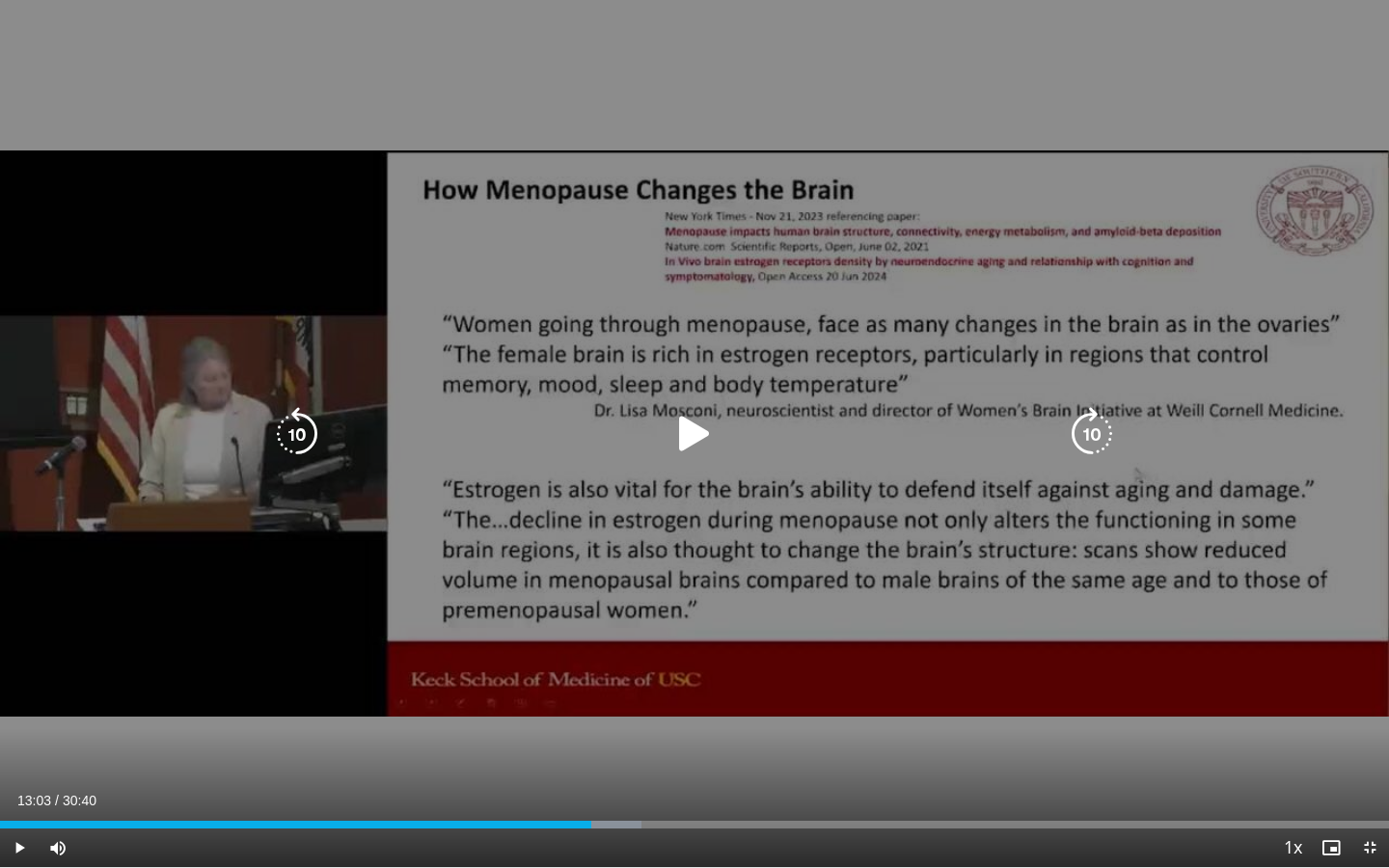 click at bounding box center [694, 434] 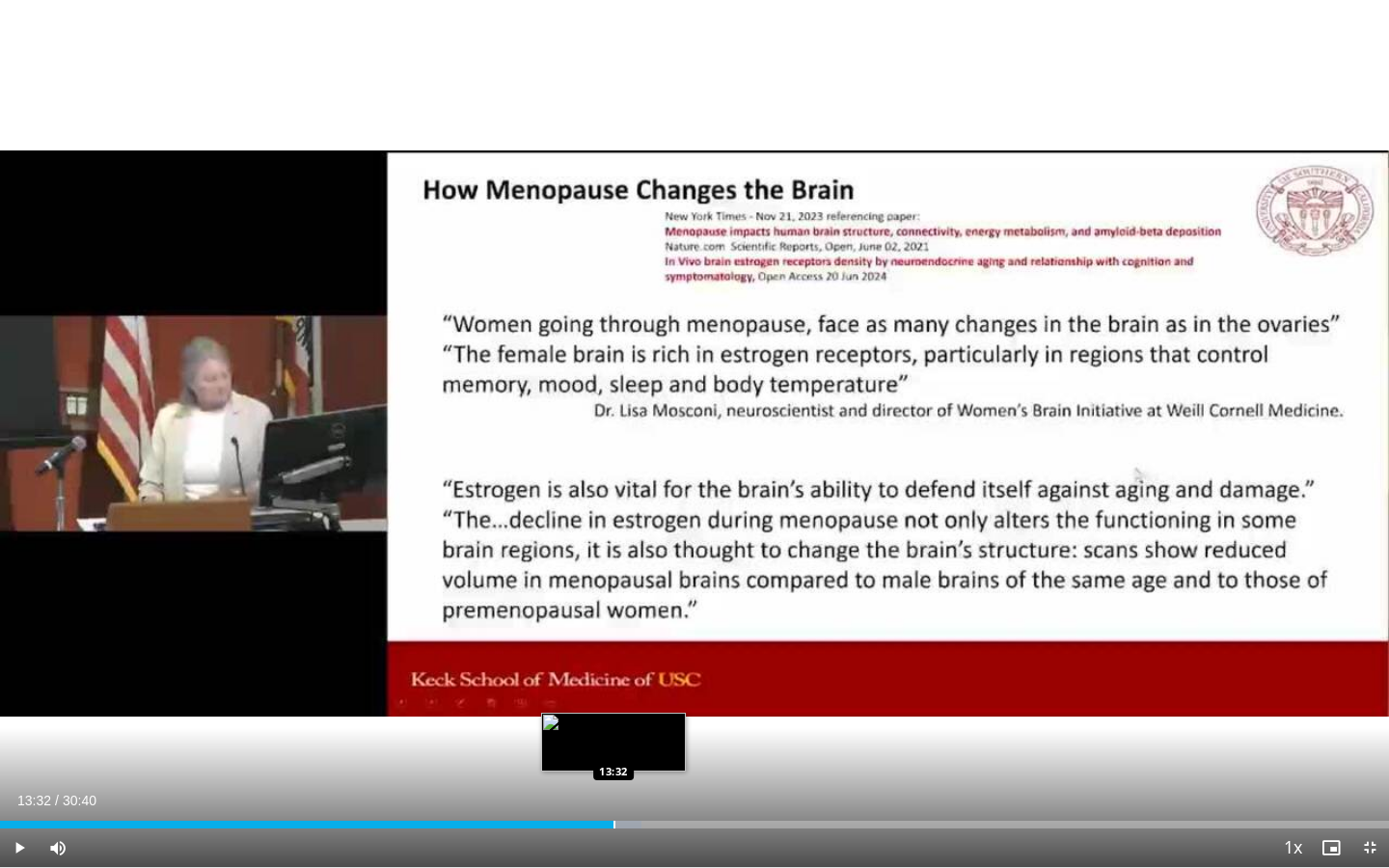 drag, startPoint x: 589, startPoint y: 825, endPoint x: 613, endPoint y: 825, distance: 24 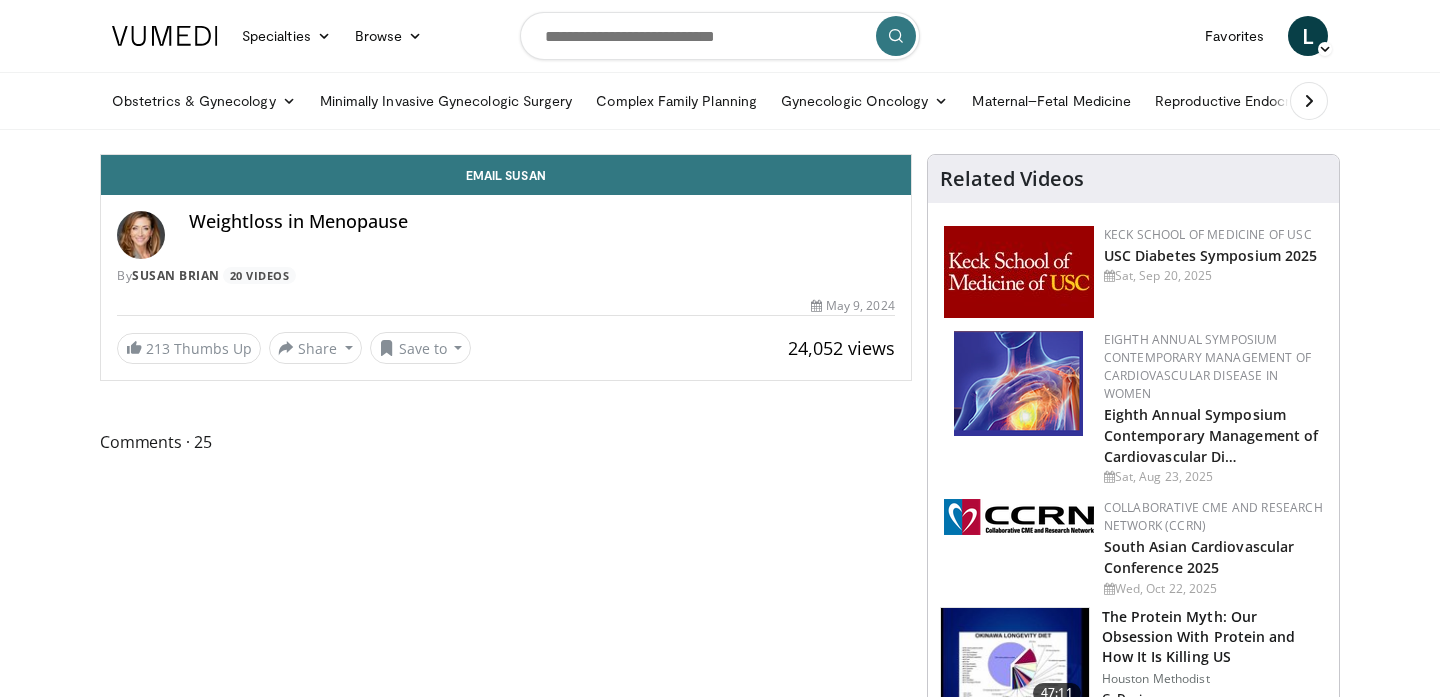 scroll, scrollTop: 0, scrollLeft: 0, axis: both 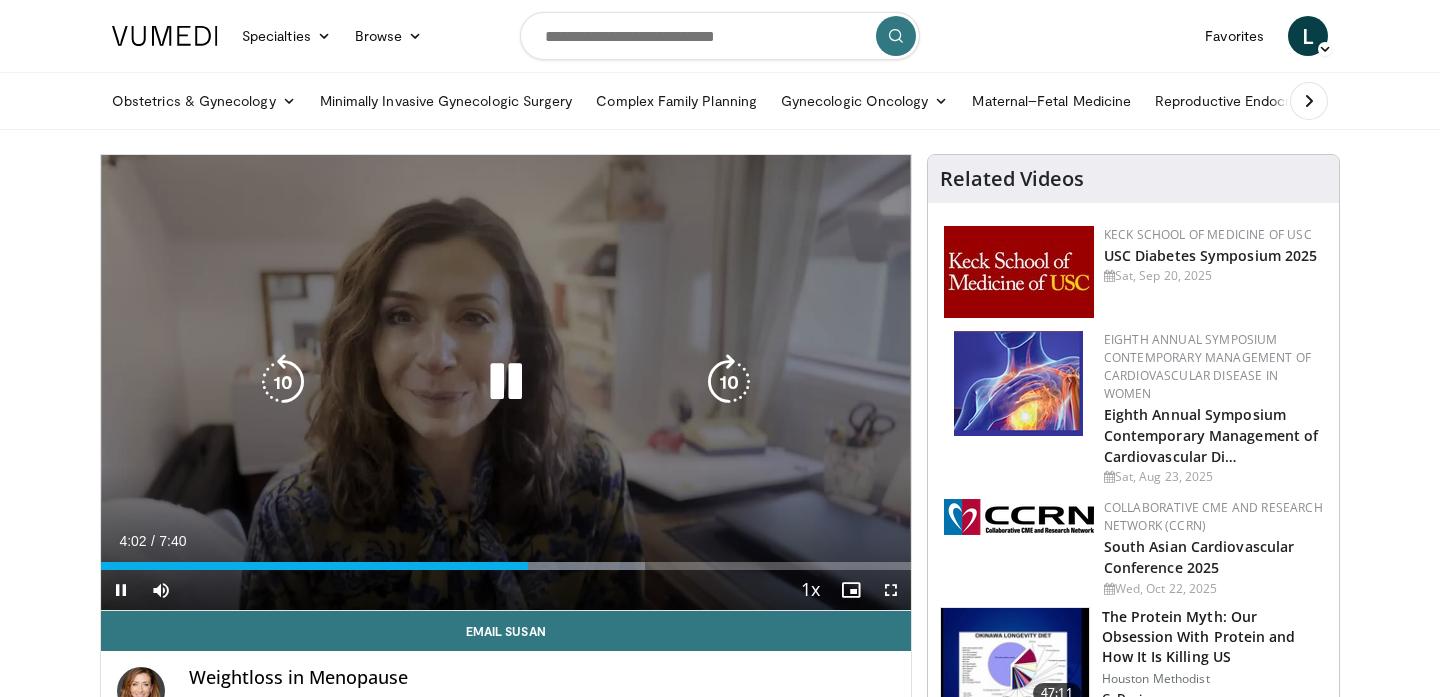 click at bounding box center (506, 382) 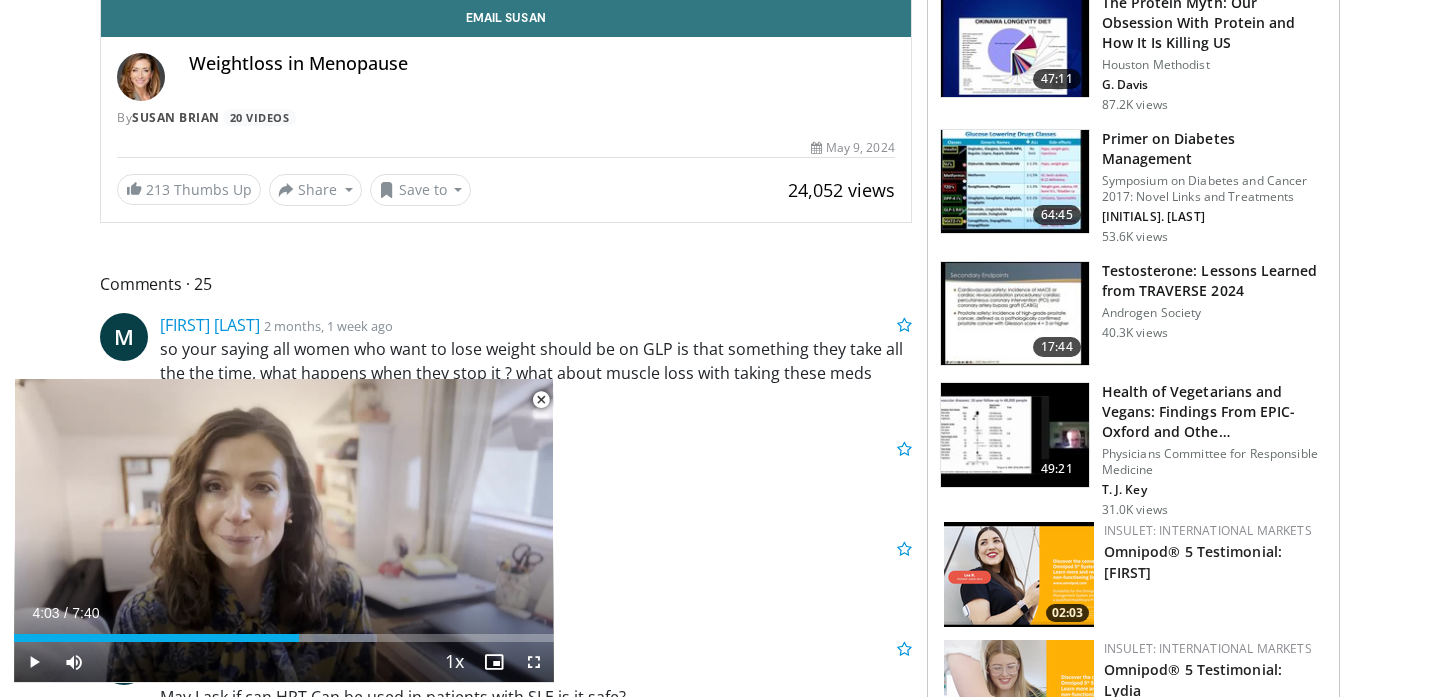 scroll, scrollTop: 616, scrollLeft: 0, axis: vertical 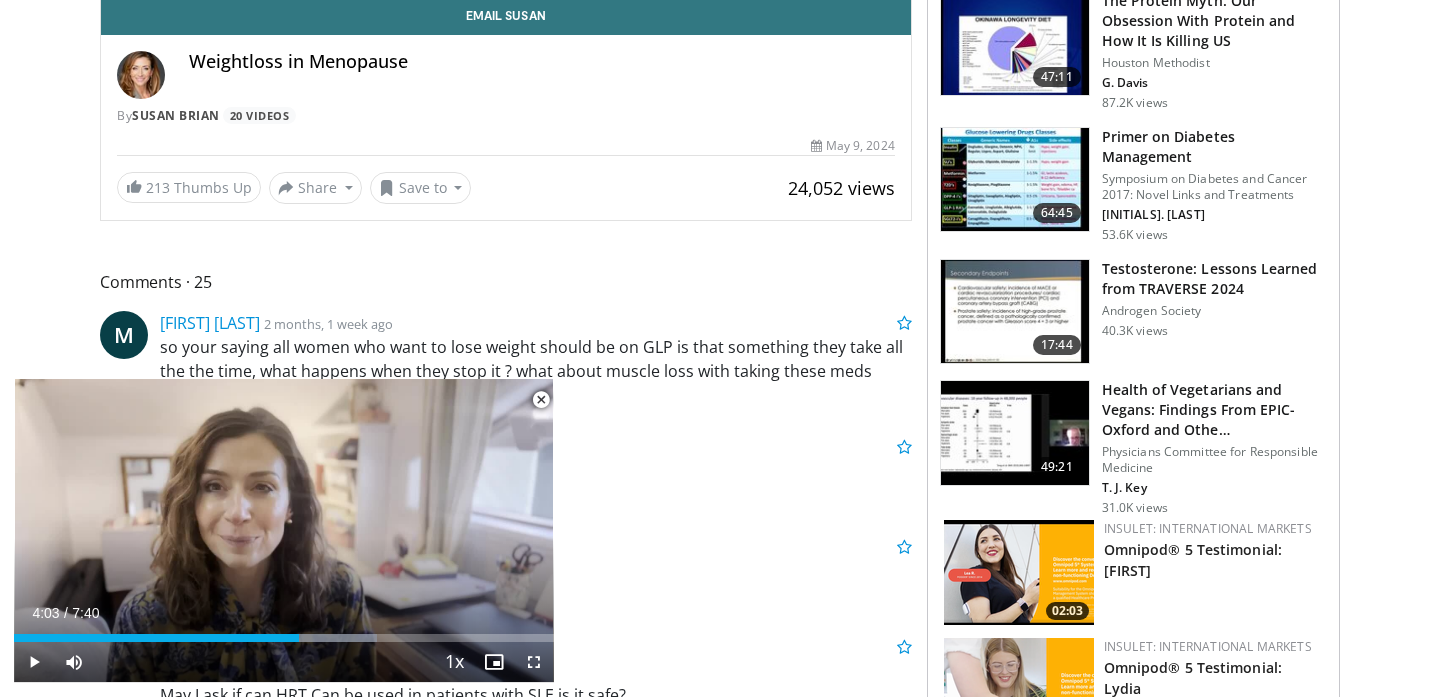 click at bounding box center (1015, 312) 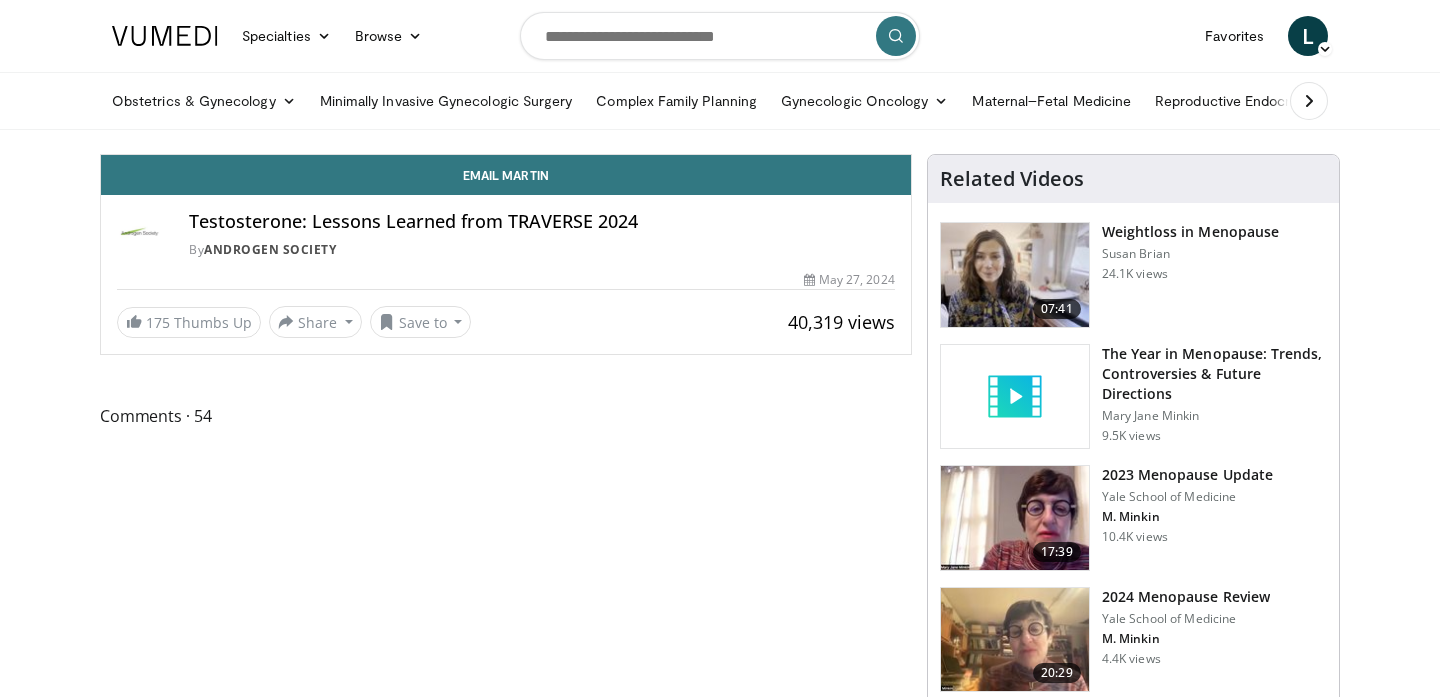 scroll, scrollTop: 0, scrollLeft: 0, axis: both 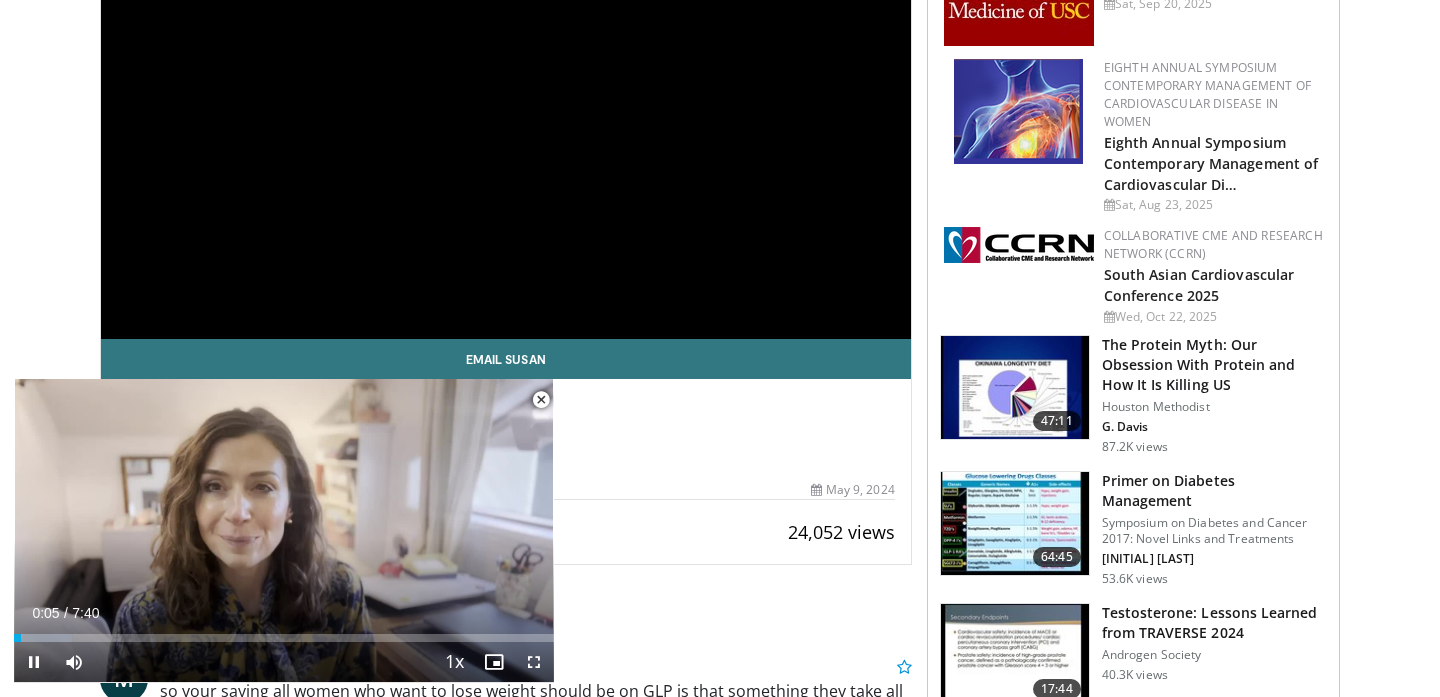 click at bounding box center [541, 400] 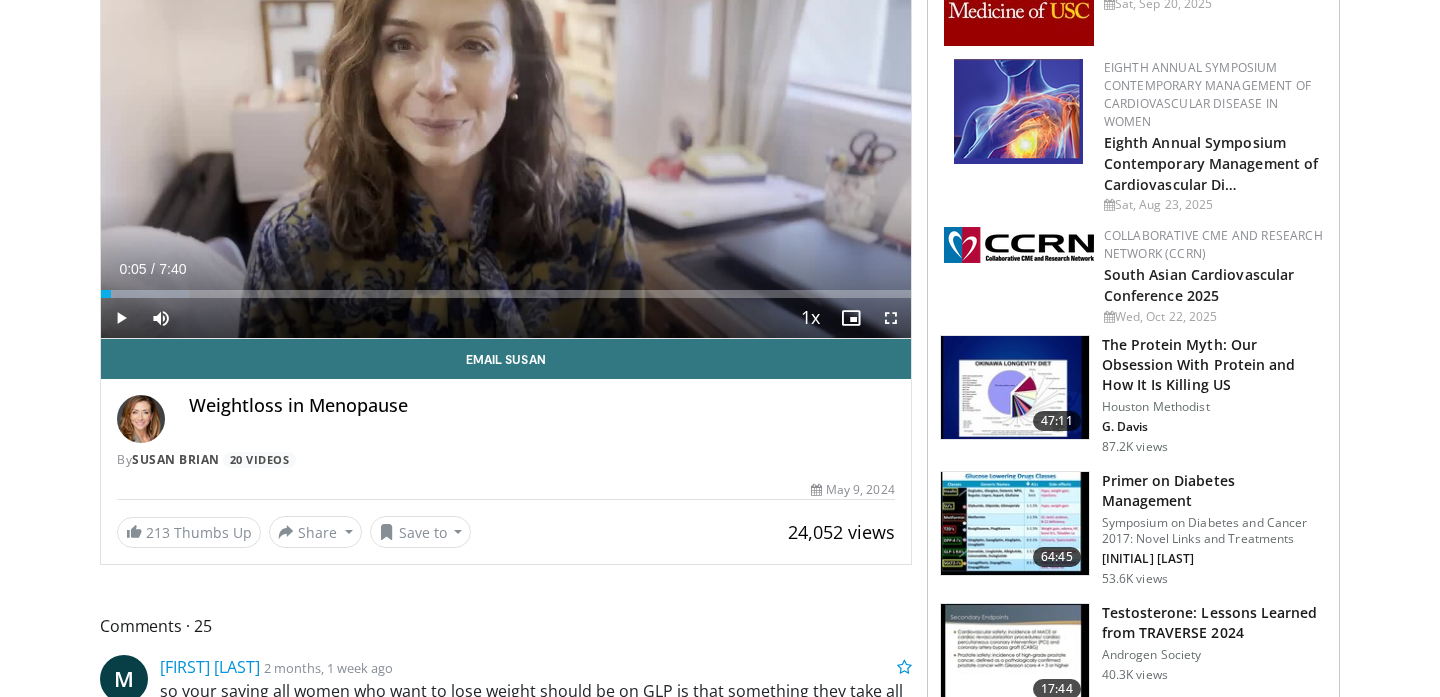 click at bounding box center [1015, 656] 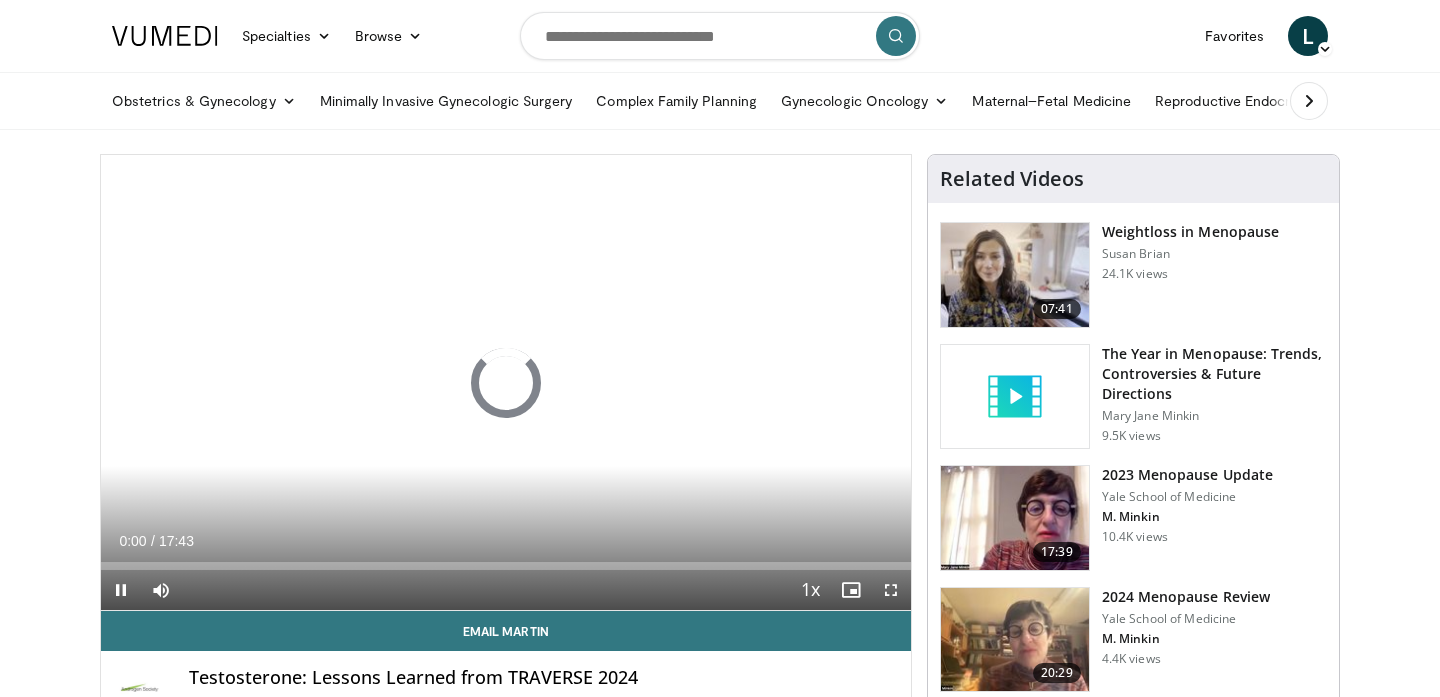 scroll, scrollTop: 0, scrollLeft: 0, axis: both 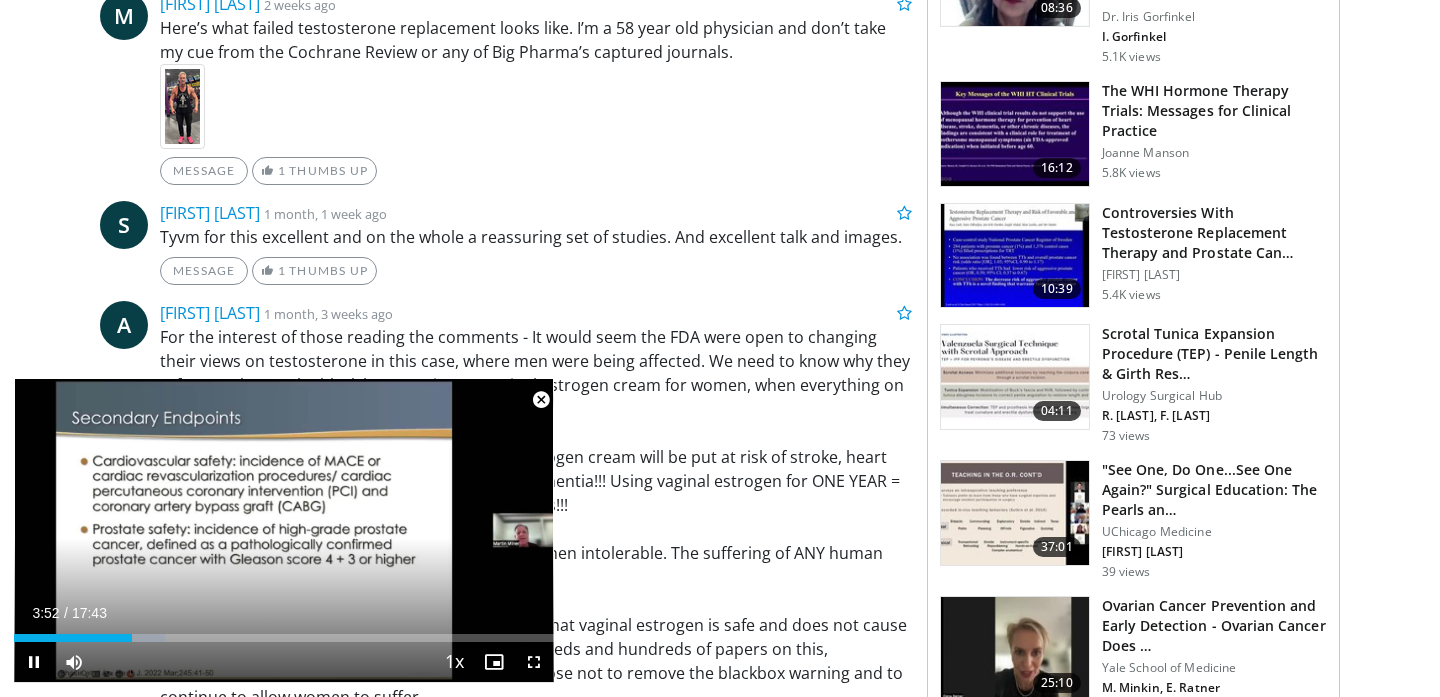 click at bounding box center [541, 400] 